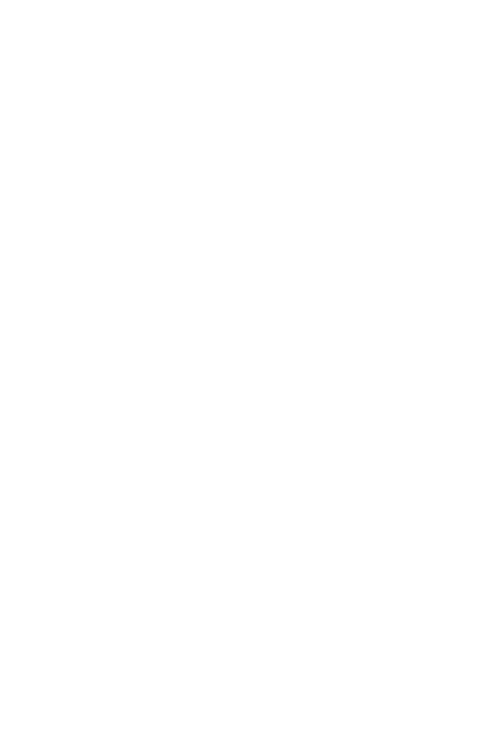scroll, scrollTop: 0, scrollLeft: 0, axis: both 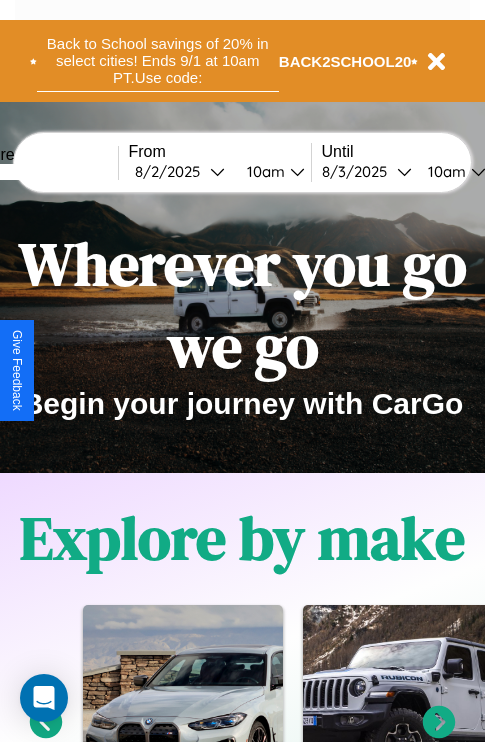 click on "Back to School savings of 20% in select cities! Ends 9/1 at 10am PT.  Use code:" at bounding box center [158, 61] 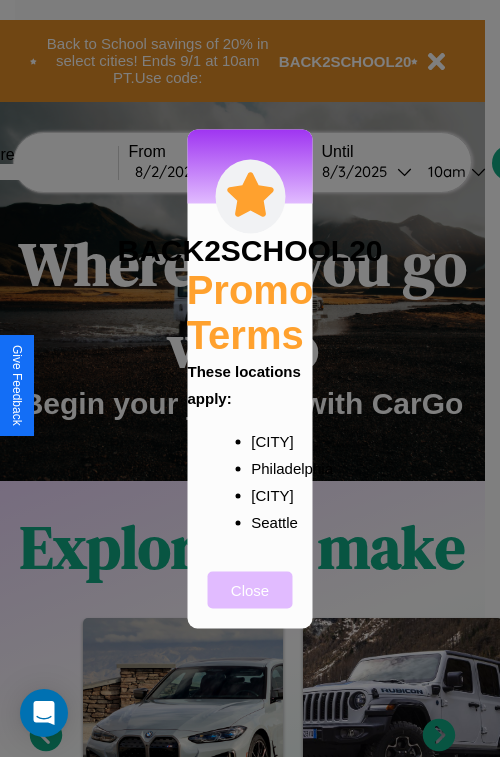 click on "Close" at bounding box center (250, 589) 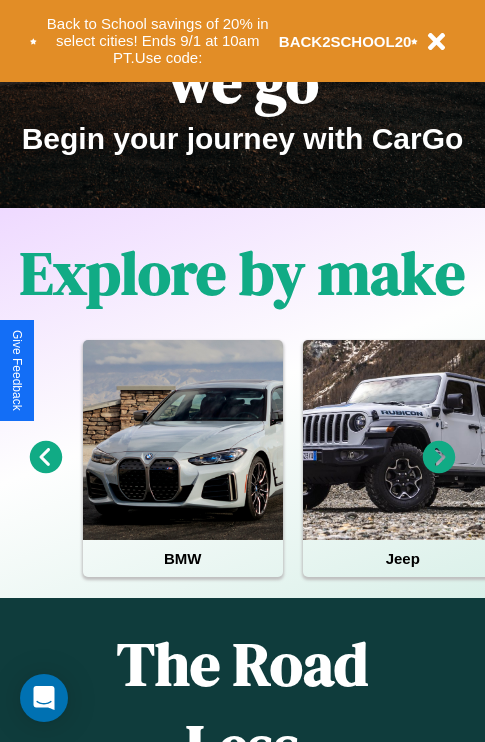 scroll, scrollTop: 308, scrollLeft: 0, axis: vertical 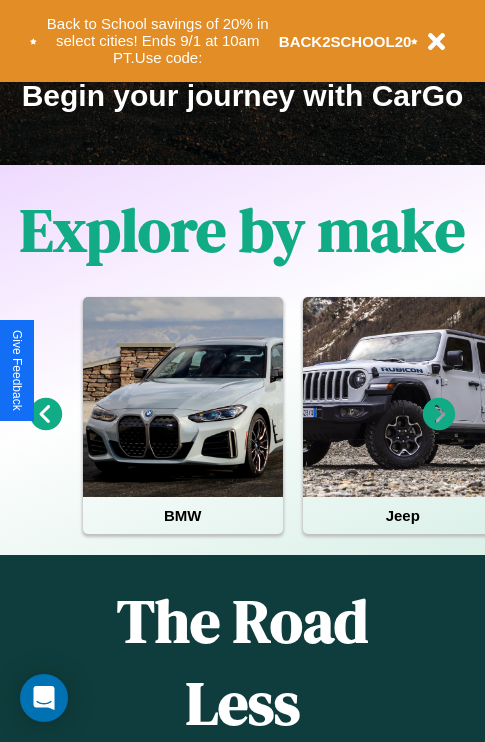 click 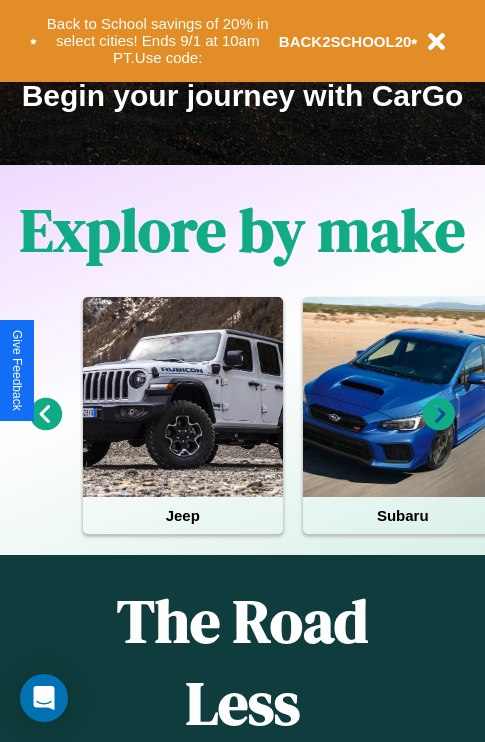 click 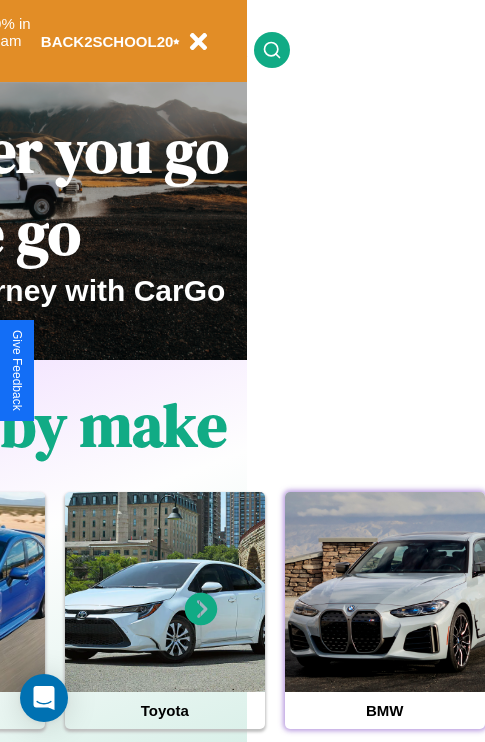 click at bounding box center [385, 592] 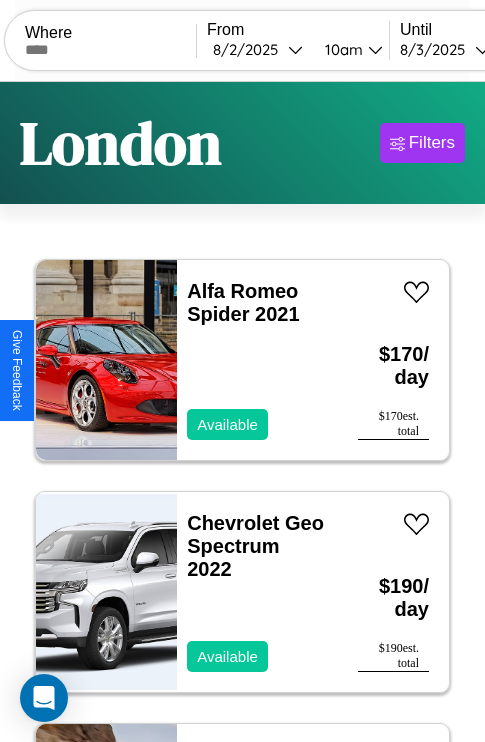scroll, scrollTop: 95, scrollLeft: 0, axis: vertical 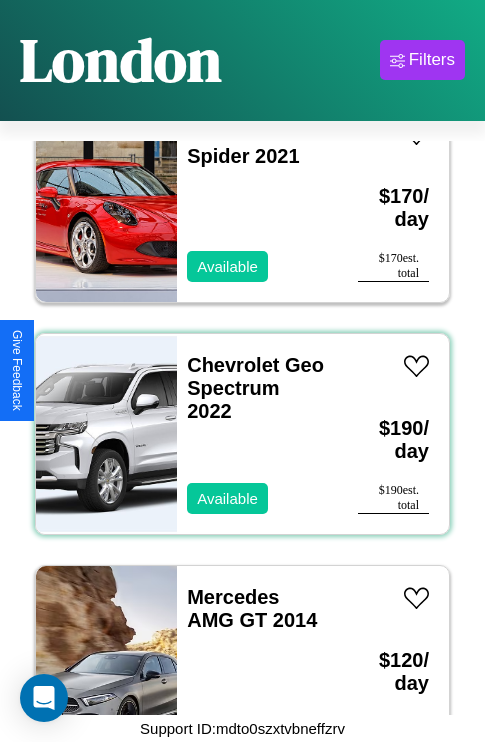 click on "Chevrolet   Geo Spectrum   2022" at bounding box center (257, 388) 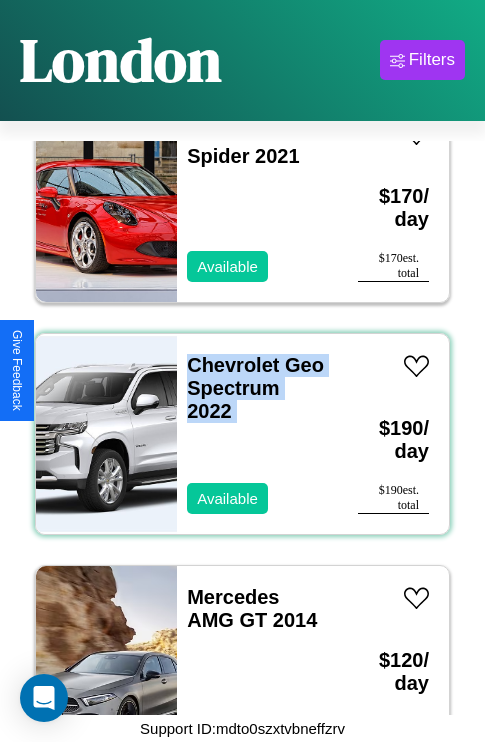 click on "Chevrolet   Geo Spectrum   2022" at bounding box center (257, 388) 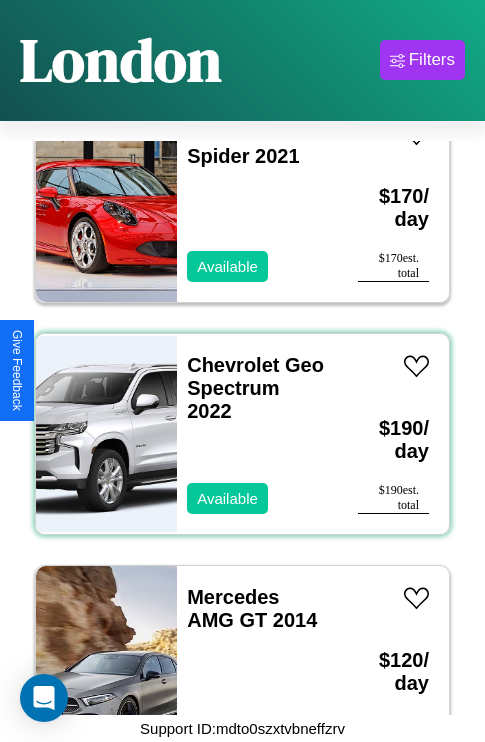 click on "Chevrolet   Geo Spectrum   2022" at bounding box center (257, 388) 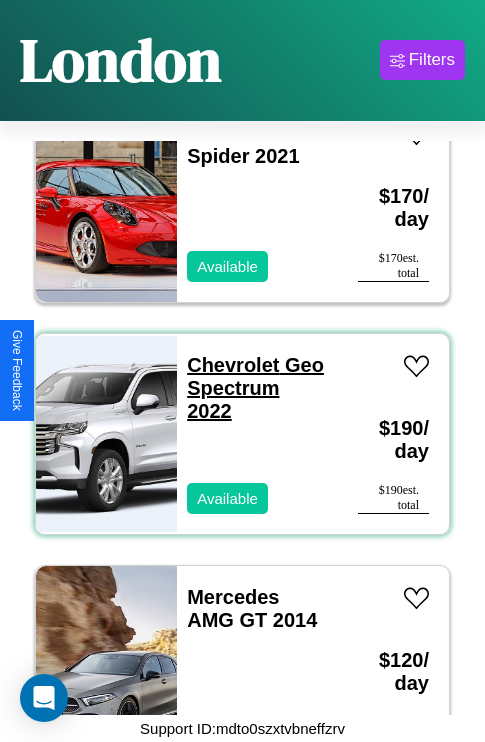 click on "Chevrolet   Geo Spectrum   2022" at bounding box center [255, 388] 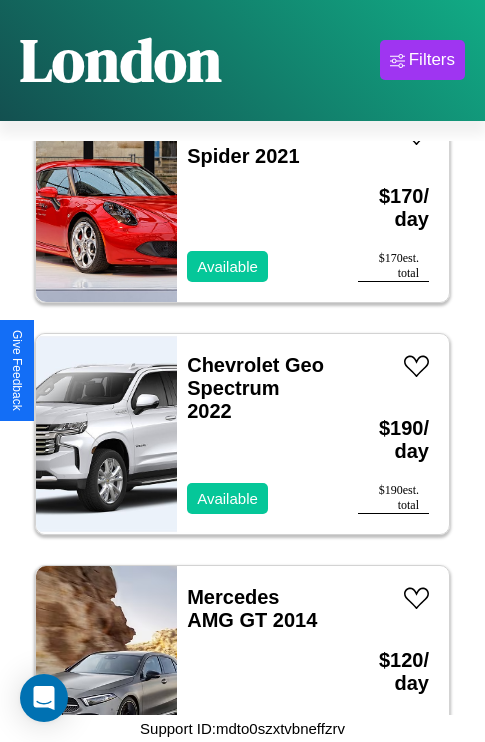 scroll, scrollTop: 68, scrollLeft: 0, axis: vertical 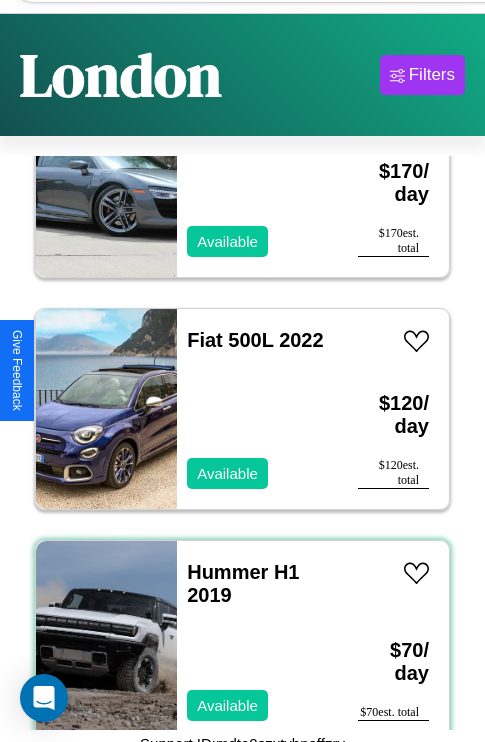 click on "Hummer   H1   2019 Available" at bounding box center (257, 641) 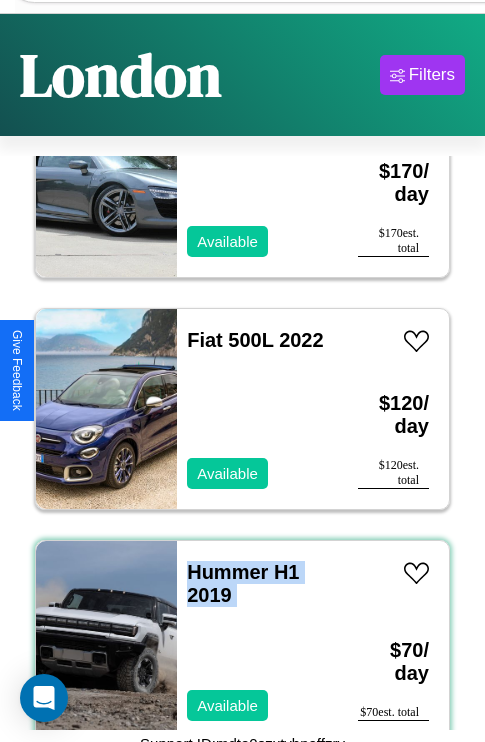 click on "Hummer   H1   2019 Available" at bounding box center [257, 641] 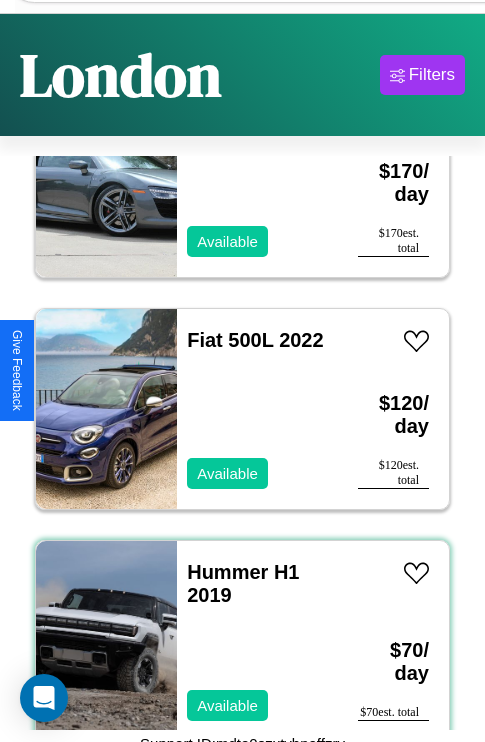 click on "Hummer   H1   2019 Available" at bounding box center [257, 641] 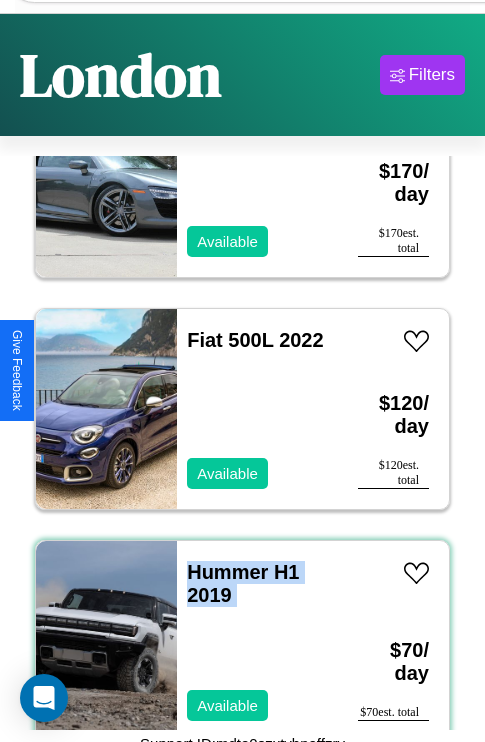 click on "Hummer   H1   2019 Available" at bounding box center (257, 641) 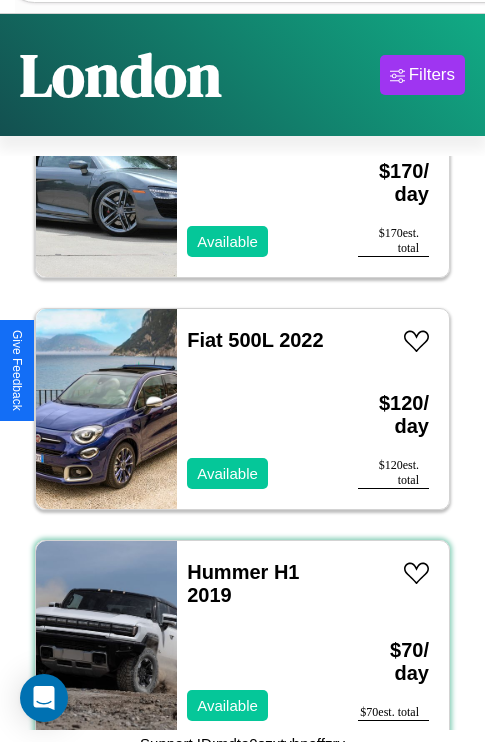 click on "Hummer   H1   2019 Available" at bounding box center (257, 641) 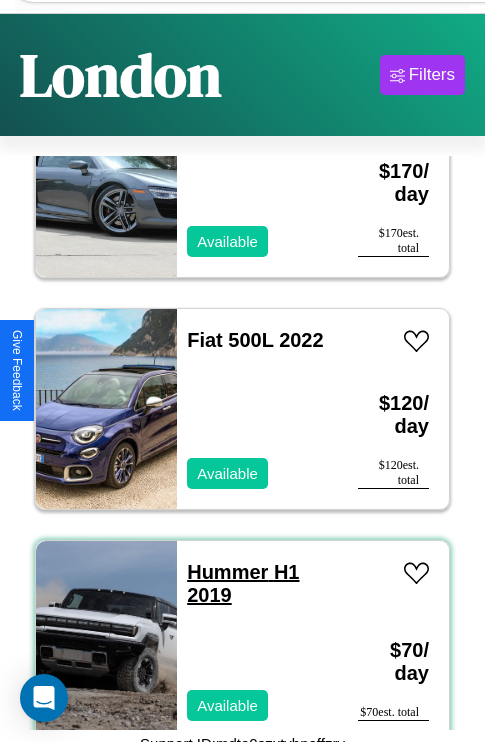 click on "Hummer   H1   2019" at bounding box center [243, 583] 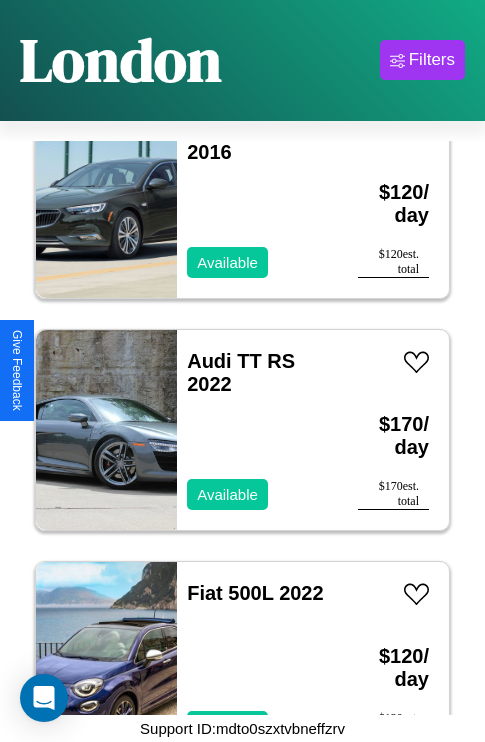 scroll, scrollTop: 2395, scrollLeft: 0, axis: vertical 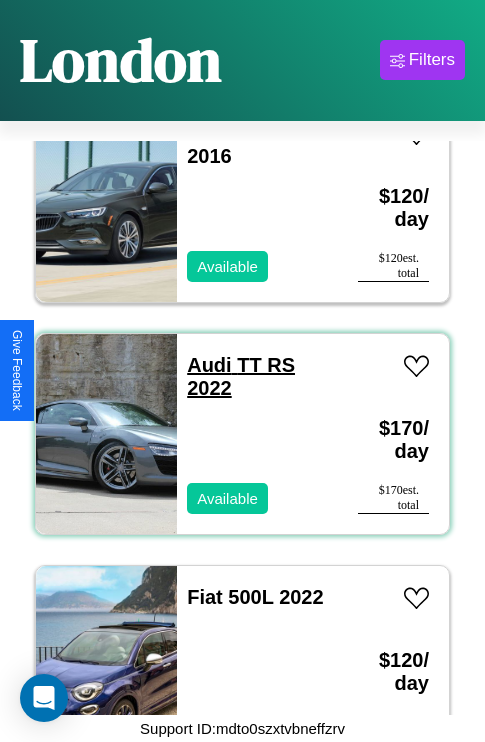 click on "Audi   TT RS   2022" at bounding box center [241, 376] 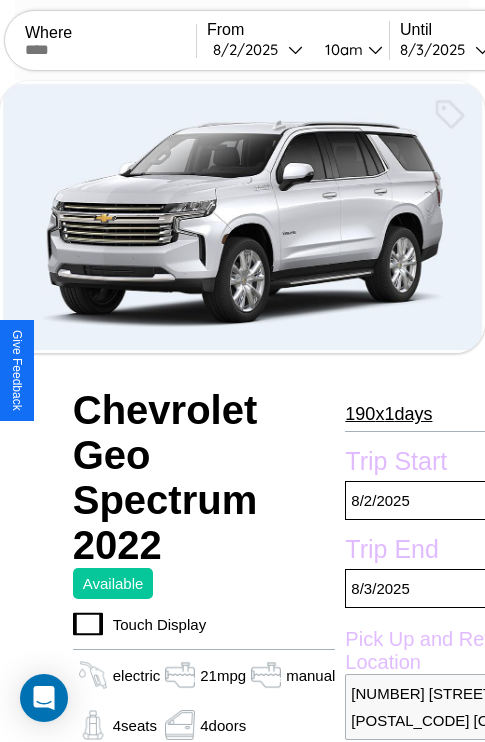 scroll, scrollTop: 336, scrollLeft: 80, axis: both 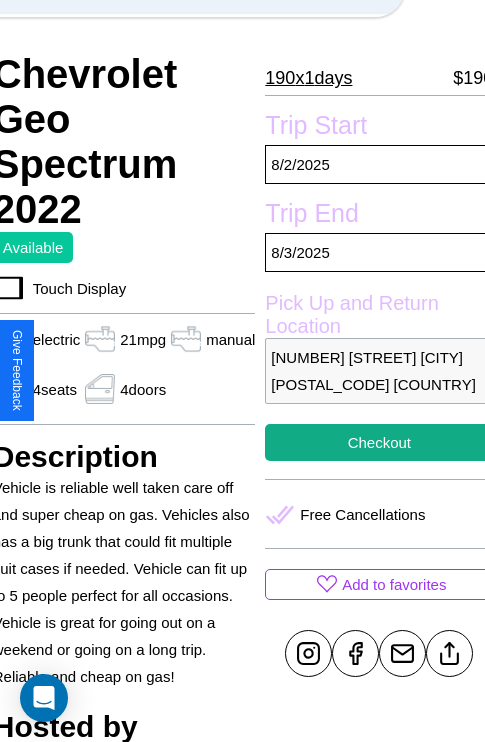 click on "[NUMBER] [STREET]  [CITY]  [POSTAL_CODE] [COUNTRY]" at bounding box center [379, 371] 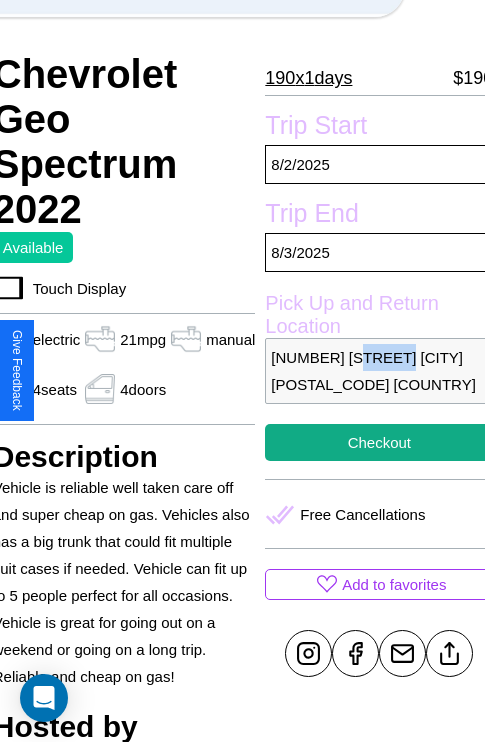 click on "[NUMBER] [STREET]  [CITY]  [POSTAL_CODE] [COUNTRY]" at bounding box center (379, 371) 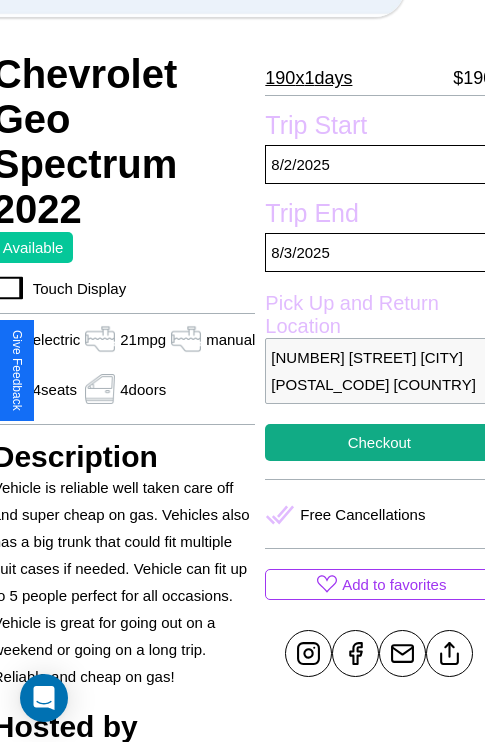 click on "[NUMBER] [STREET]  [CITY]  [POSTAL_CODE] [COUNTRY]" at bounding box center [379, 371] 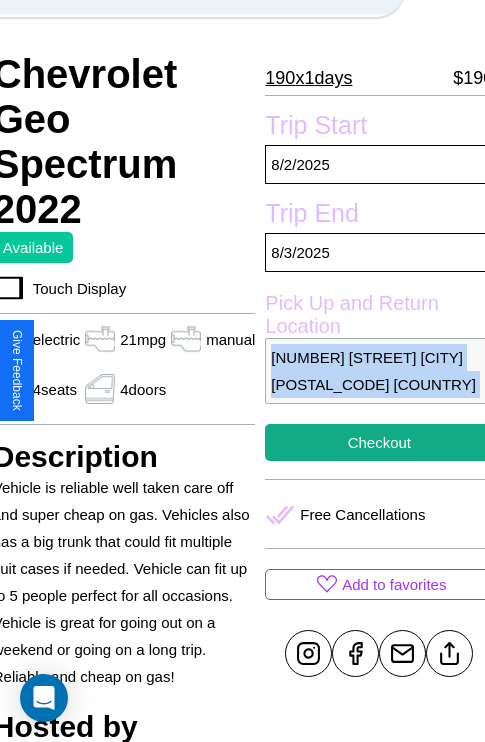 click on "[NUMBER] [STREET]  [CITY]  [POSTAL_CODE] [COUNTRY]" at bounding box center [379, 371] 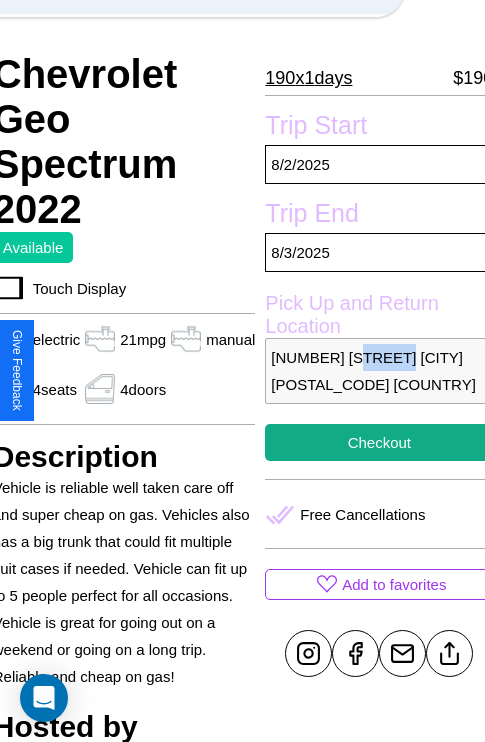 click on "[NUMBER] [STREET]  [CITY]  [POSTAL_CODE] [COUNTRY]" at bounding box center (379, 371) 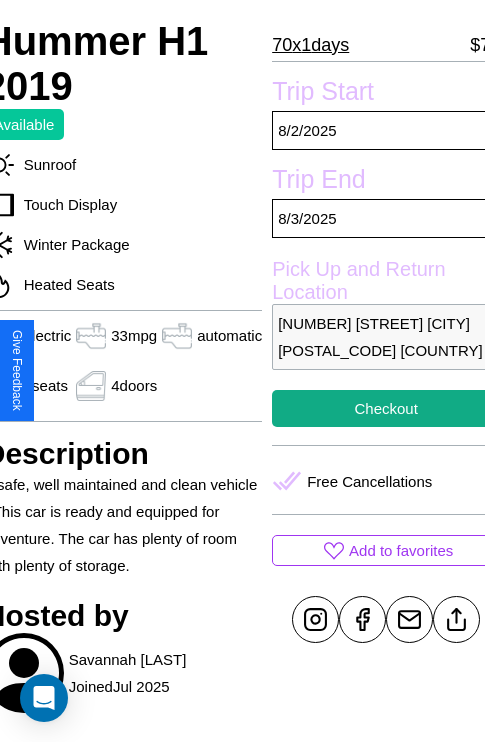 scroll, scrollTop: 498, scrollLeft: 96, axis: both 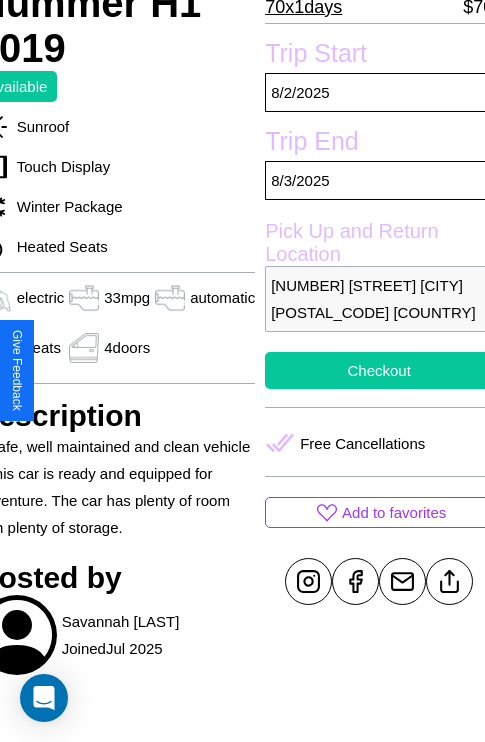 click on "Checkout" at bounding box center [379, 370] 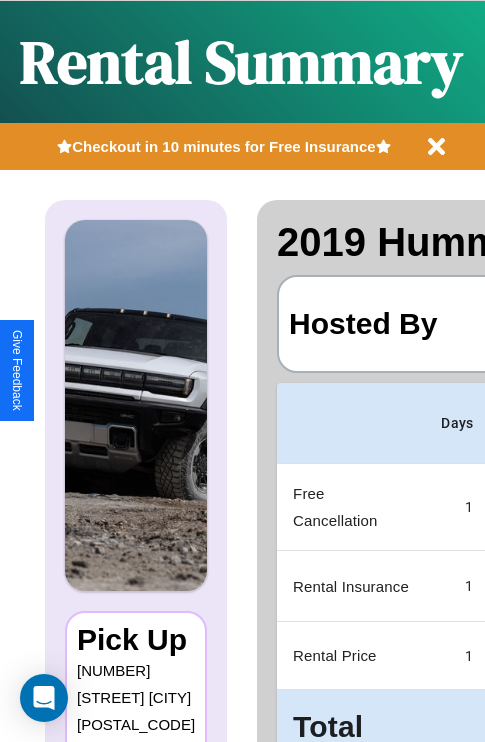 scroll, scrollTop: 0, scrollLeft: 378, axis: horizontal 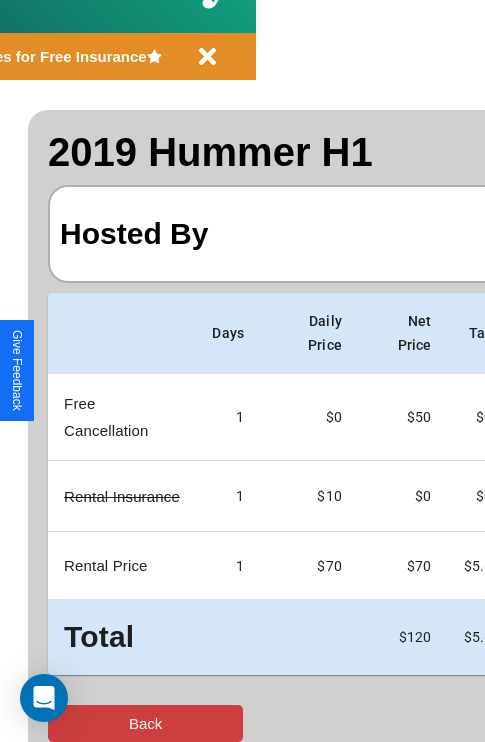 click on "Back" at bounding box center [145, 723] 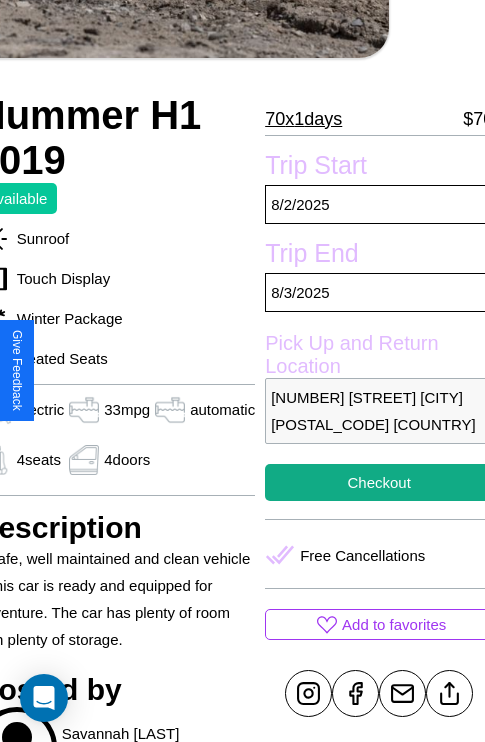 scroll, scrollTop: 498, scrollLeft: 96, axis: both 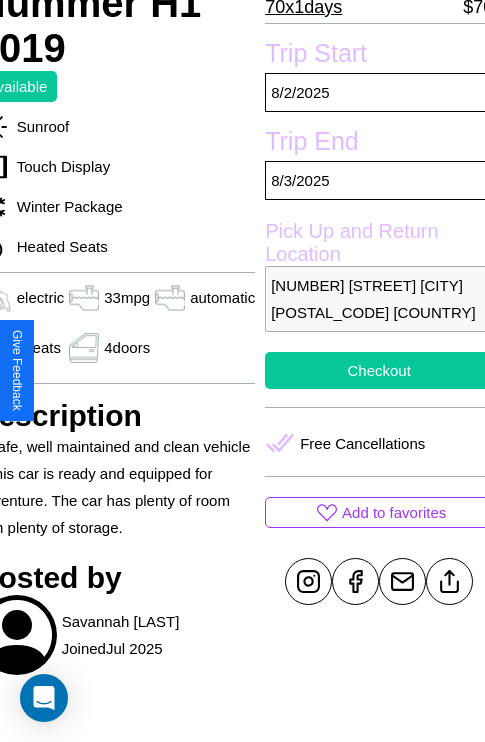 click on "Checkout" at bounding box center (379, 370) 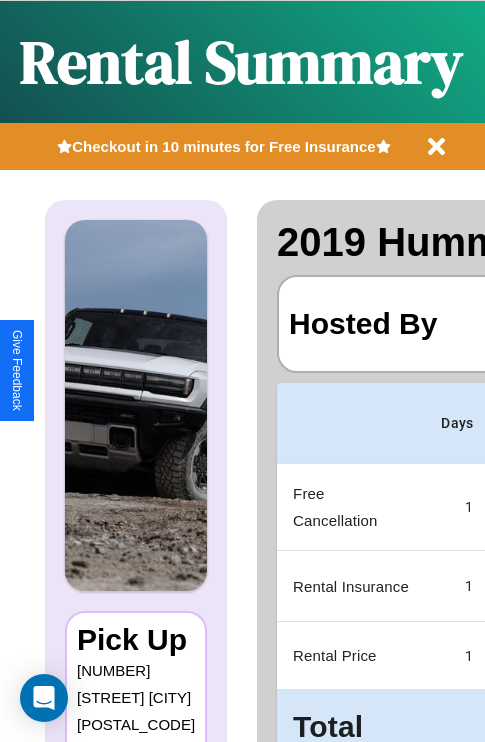 scroll, scrollTop: 0, scrollLeft: 378, axis: horizontal 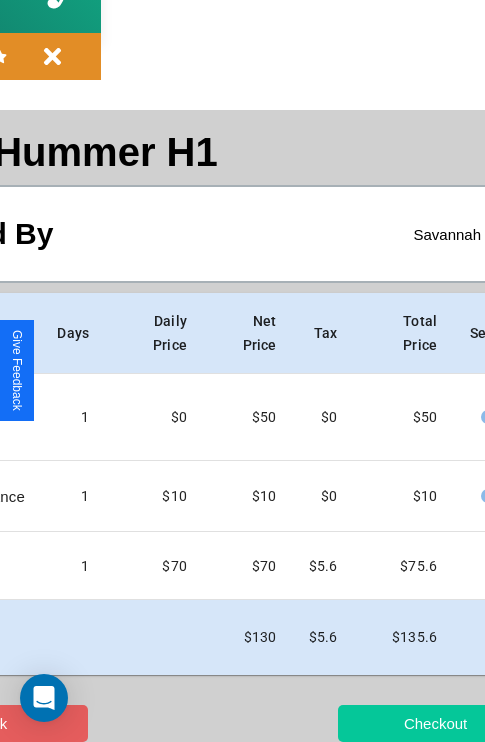 click on "Checkout" at bounding box center (435, 723) 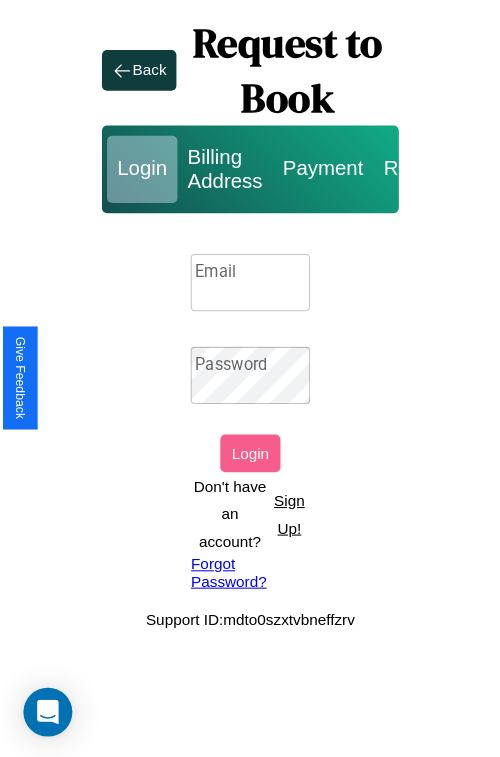 scroll, scrollTop: 0, scrollLeft: 0, axis: both 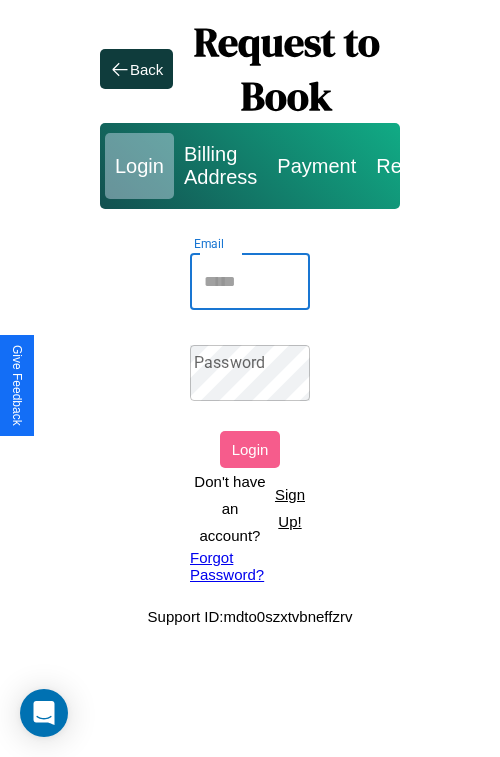 click on "Email" at bounding box center (250, 282) 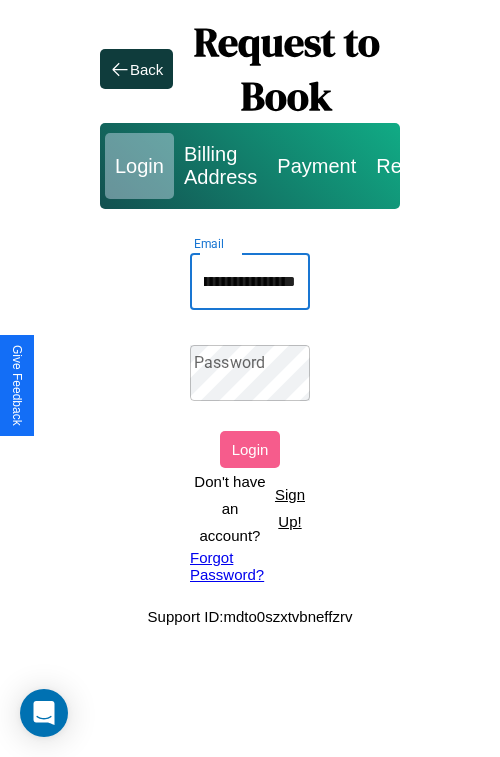 scroll, scrollTop: 0, scrollLeft: 129, axis: horizontal 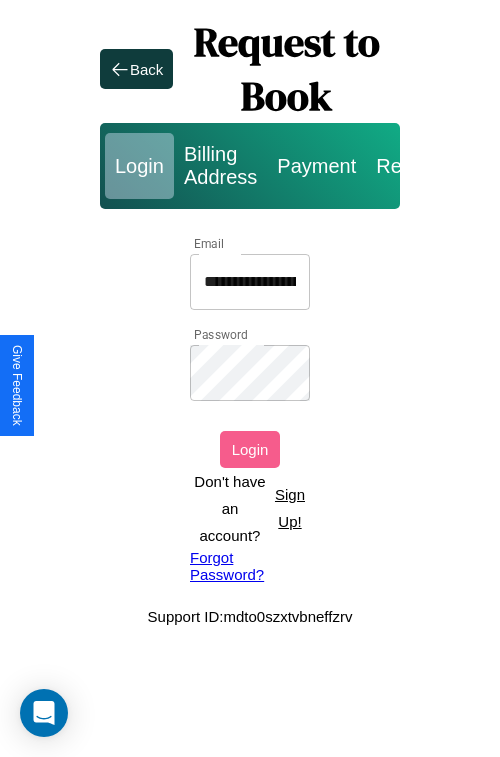 click on "Login" at bounding box center [250, 449] 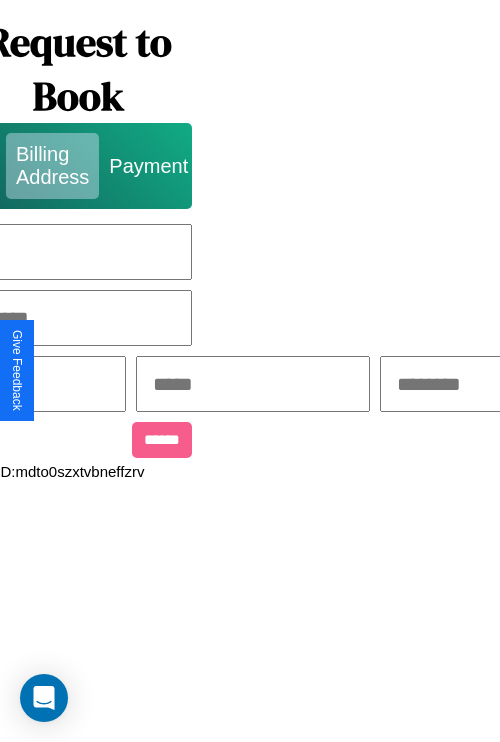 scroll, scrollTop: 0, scrollLeft: 517, axis: horizontal 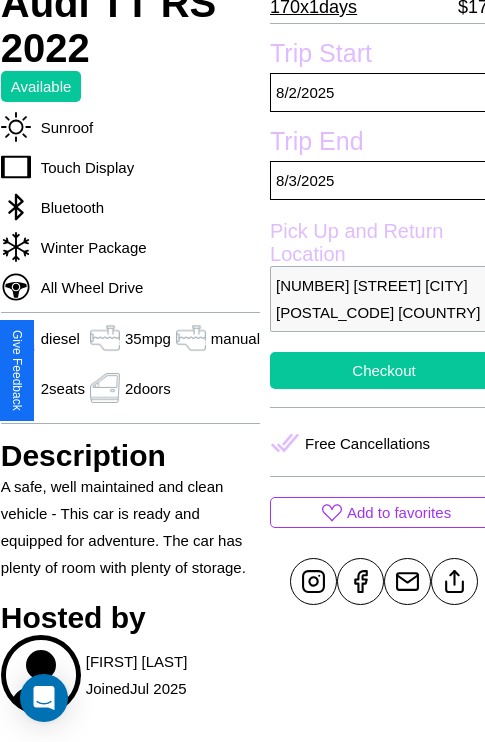 click on "Checkout" at bounding box center (384, 370) 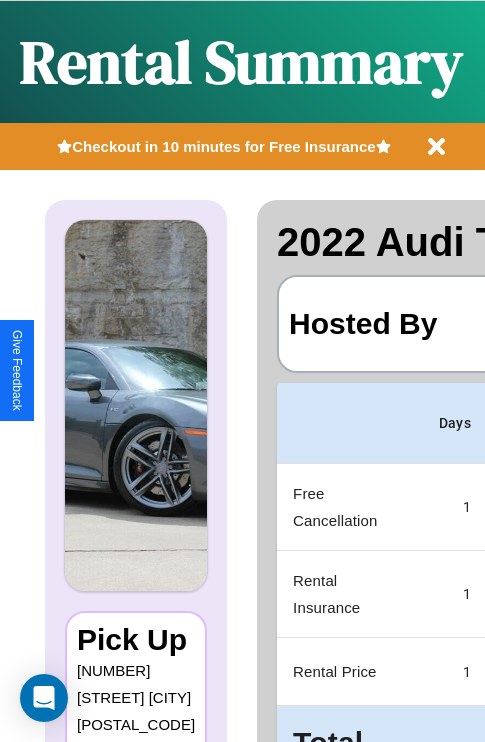 scroll, scrollTop: 0, scrollLeft: 378, axis: horizontal 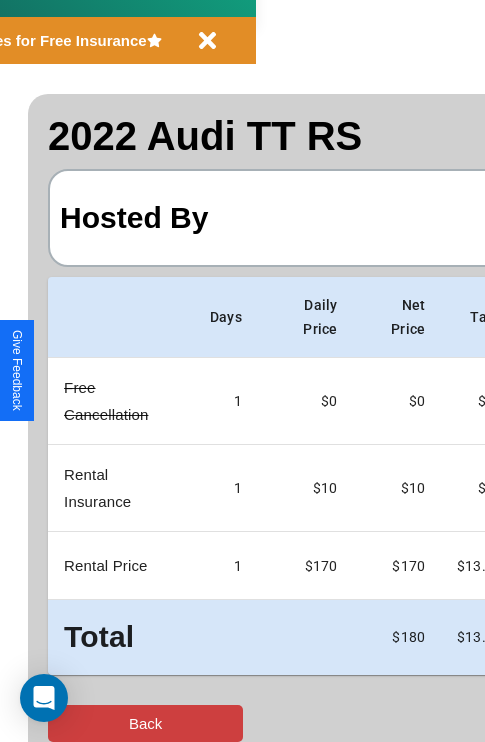 click on "Back" at bounding box center [145, 723] 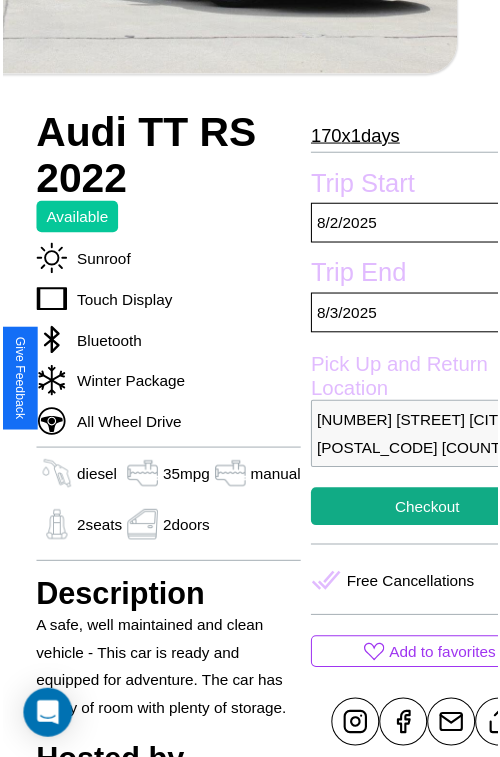 scroll, scrollTop: 600, scrollLeft: 72, axis: both 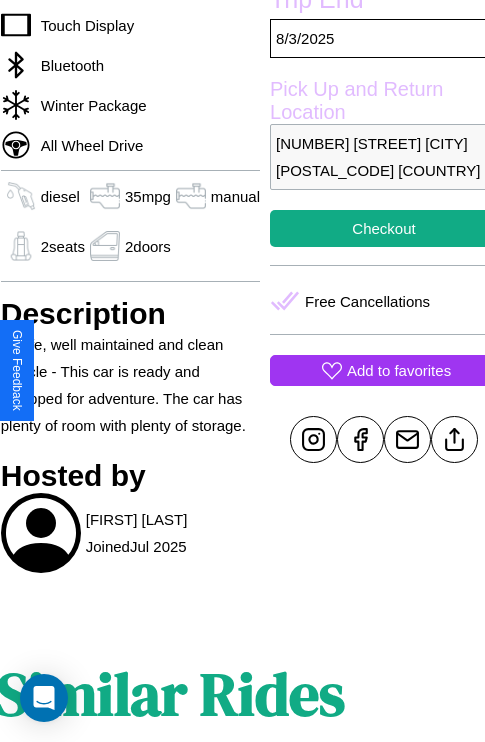 click on "Add to favorites" at bounding box center (399, 370) 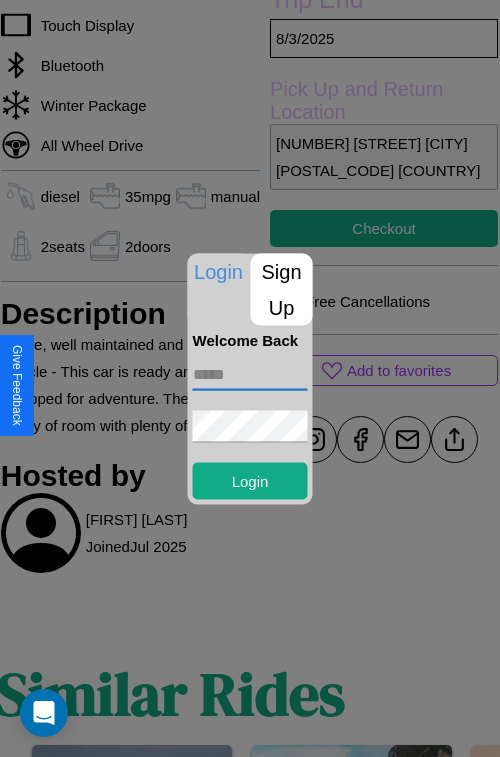 click at bounding box center [250, 374] 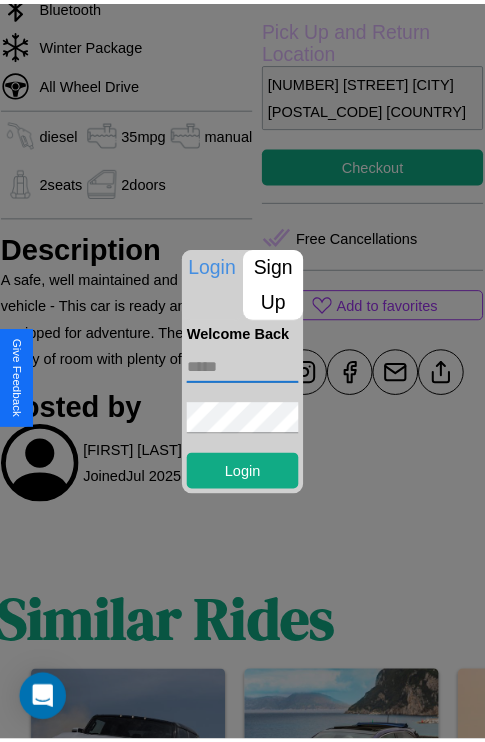 scroll, scrollTop: 661, scrollLeft: 72, axis: both 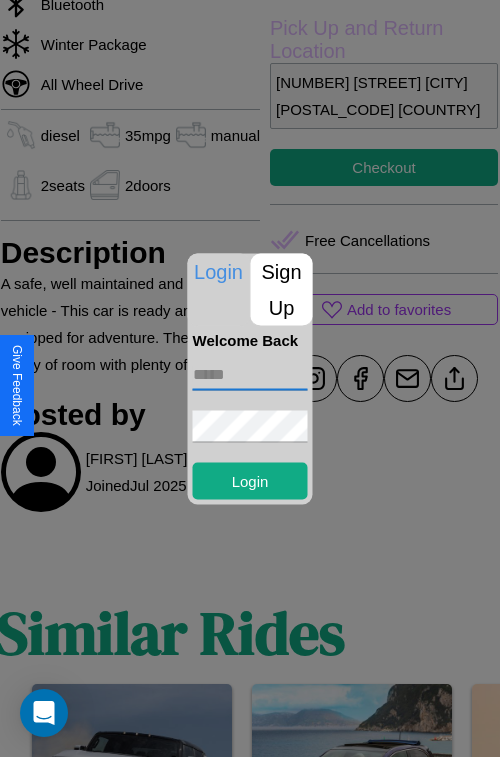 click at bounding box center [250, 378] 